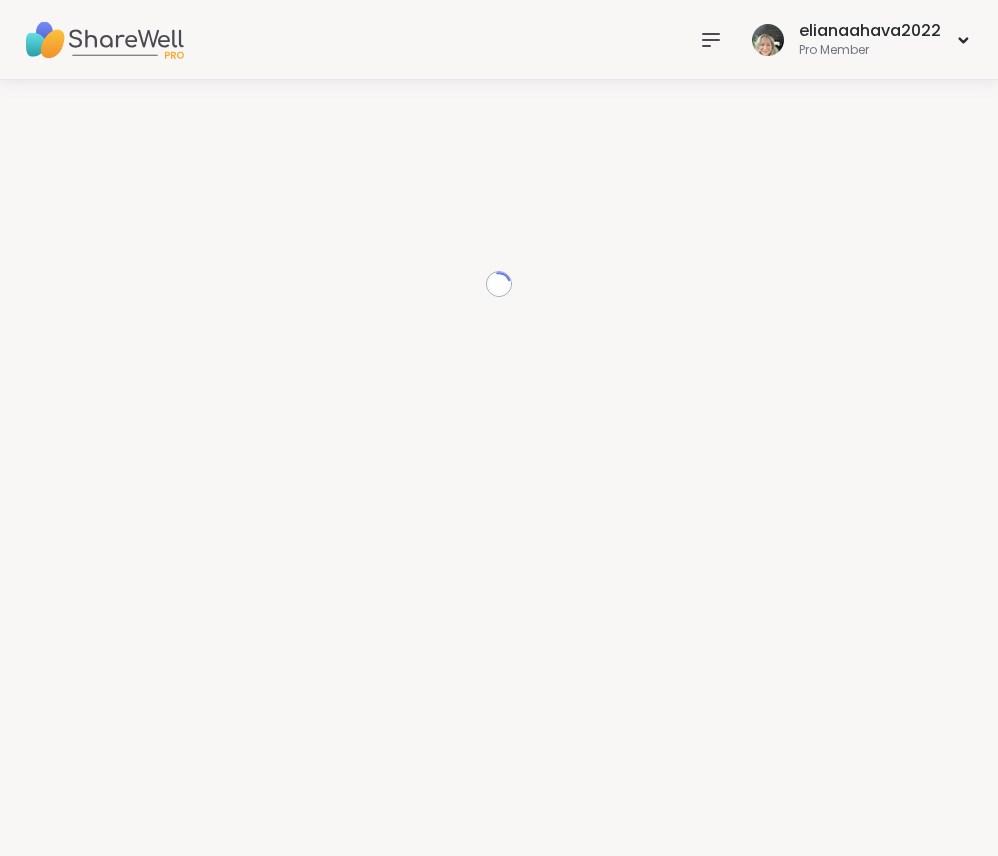 scroll, scrollTop: 0, scrollLeft: 0, axis: both 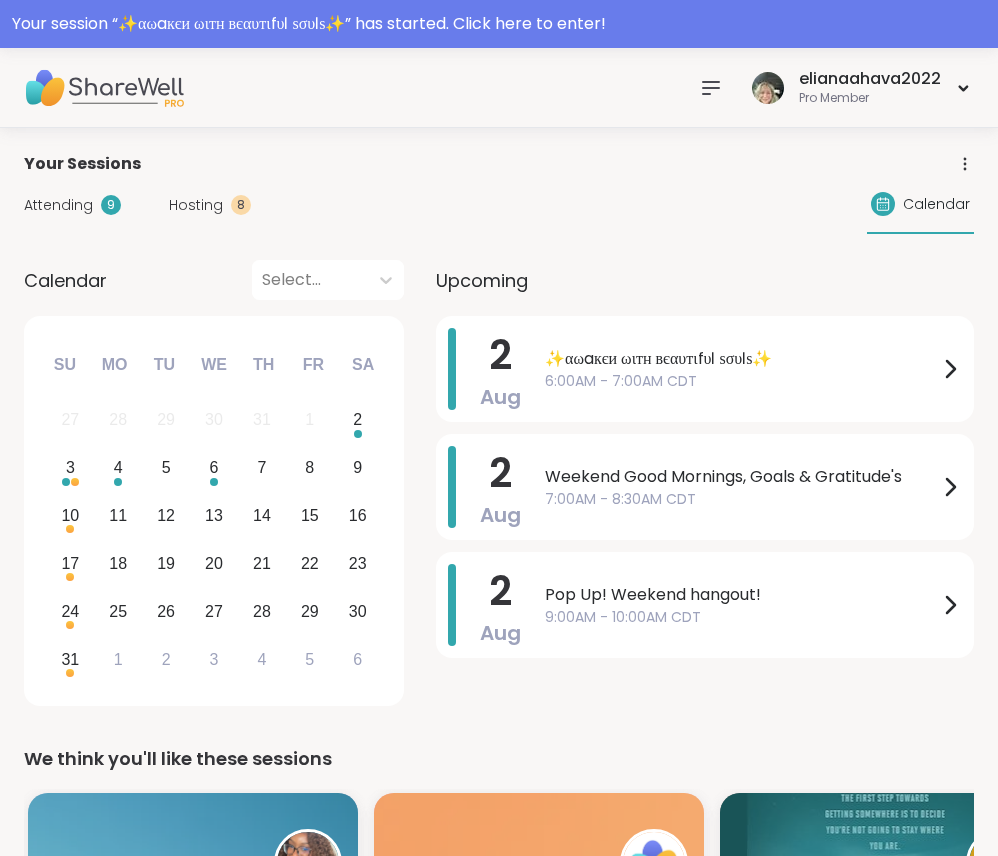 click 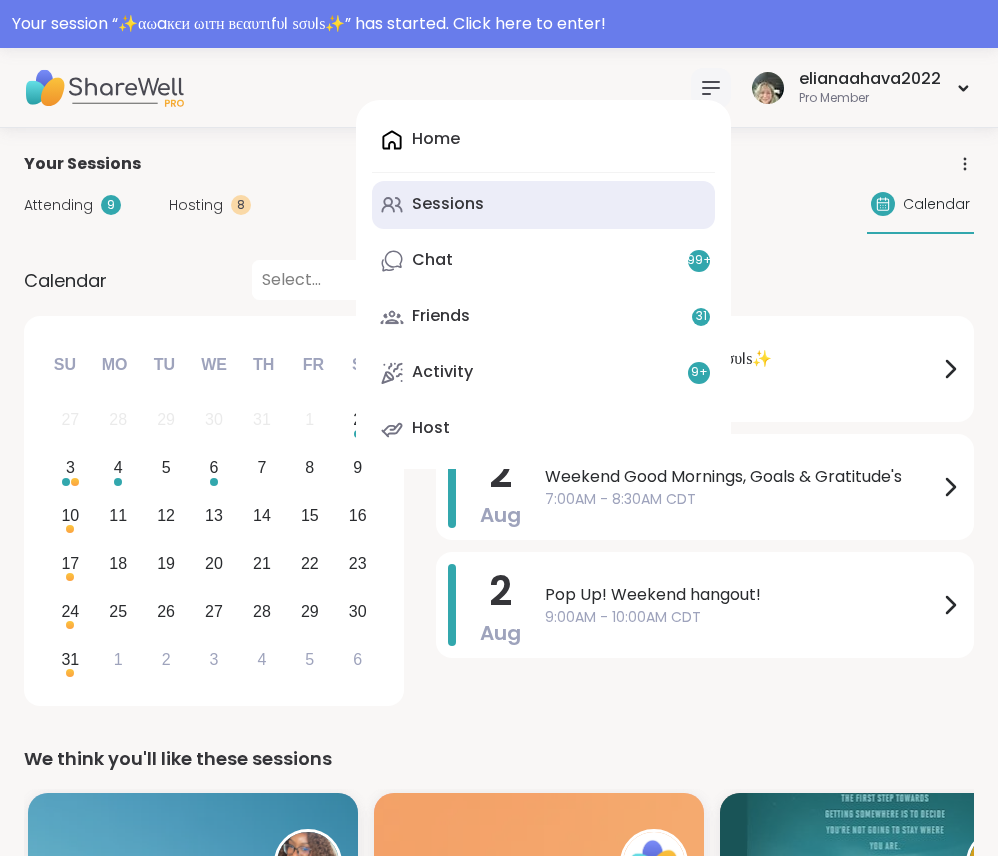 click on "Sessions" at bounding box center (543, 205) 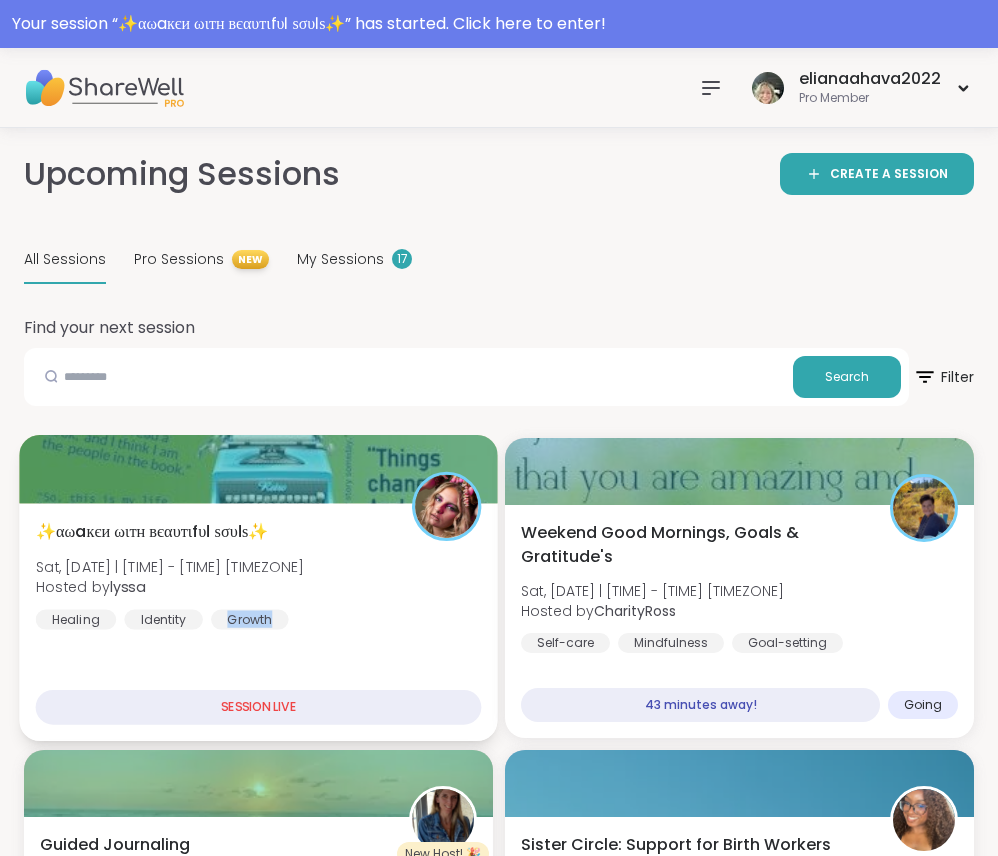 click on "✨αωaкєи ωιтн вєαυтιfυℓ ѕσυℓѕ✨ Sat, [DATE] | [TIME] - [TIME] [TIMEZONE] Hosted by [USERNAME] Healing Identity Growth" at bounding box center (259, 574) 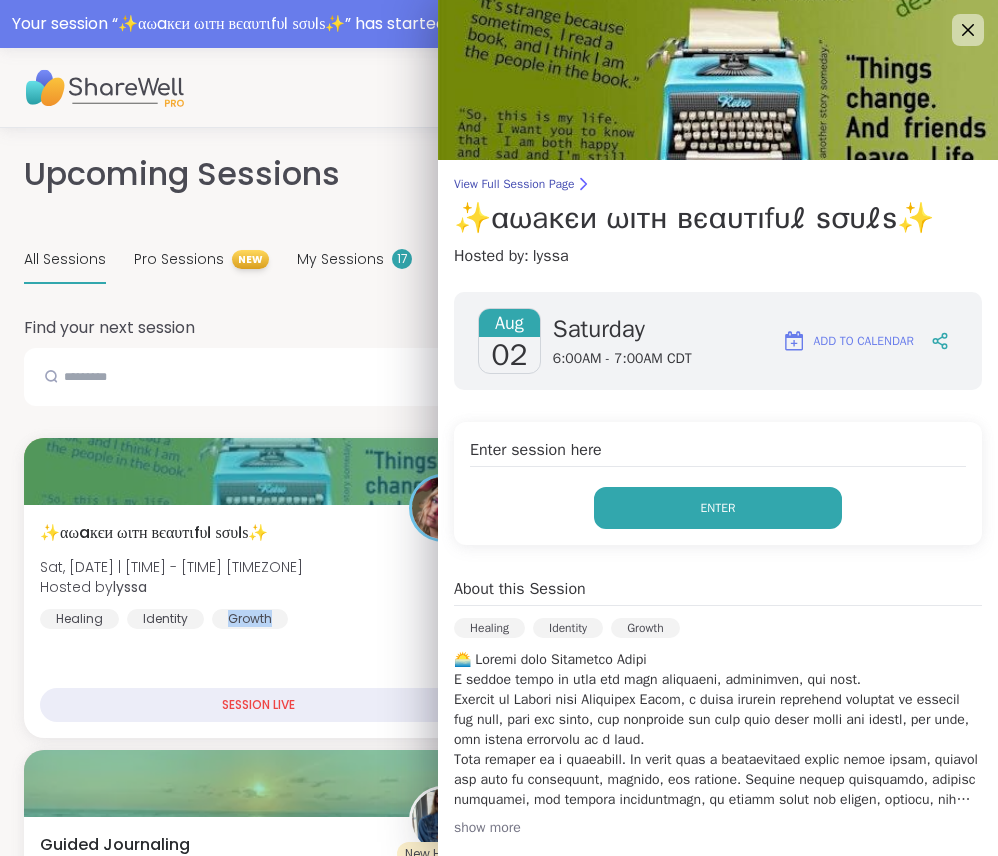 click on "Enter" at bounding box center (718, 508) 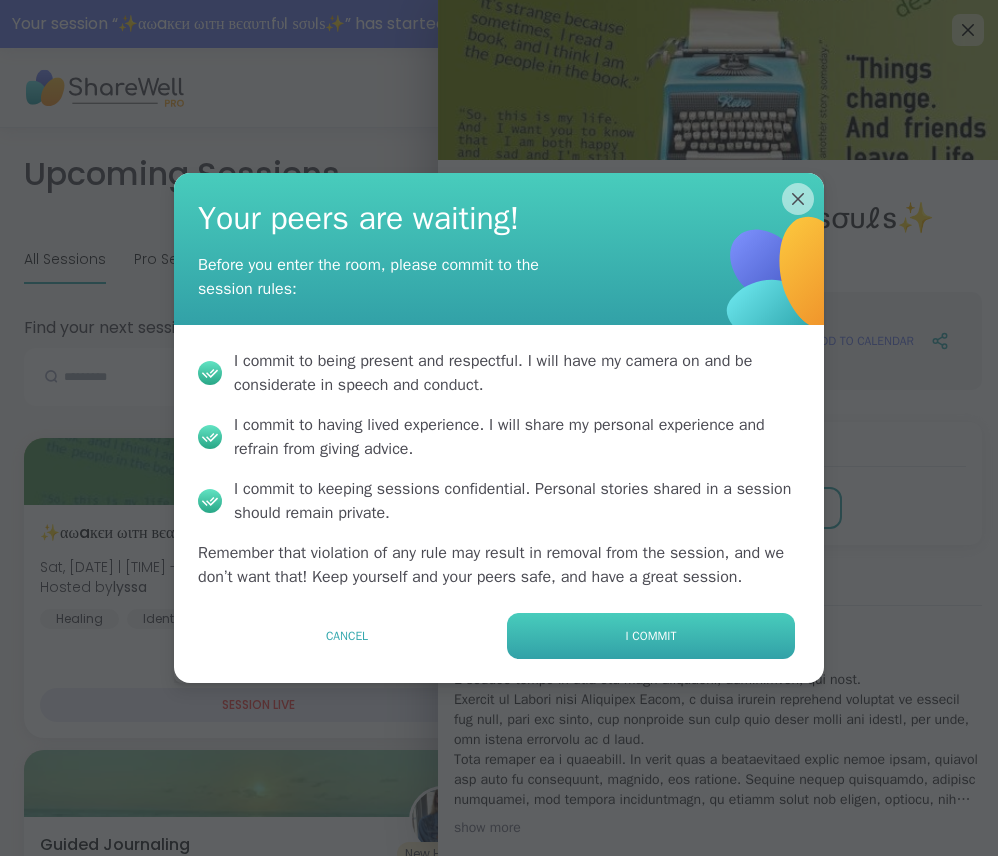 click on "I commit" at bounding box center [651, 636] 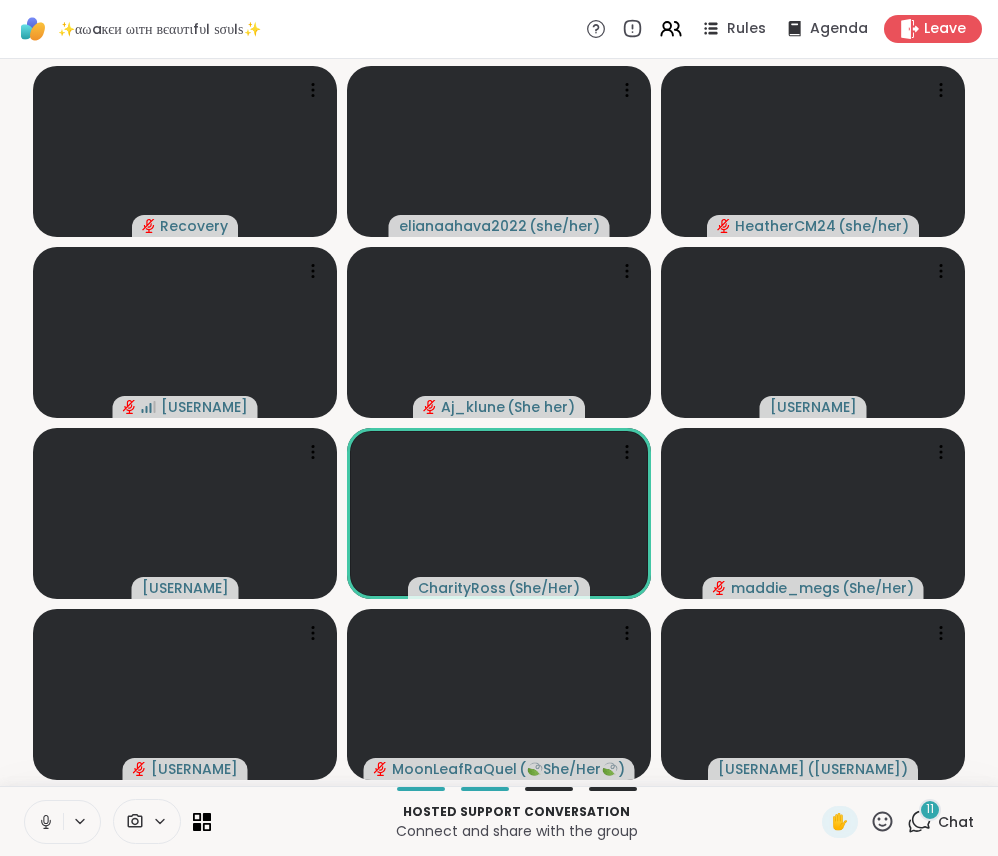 click 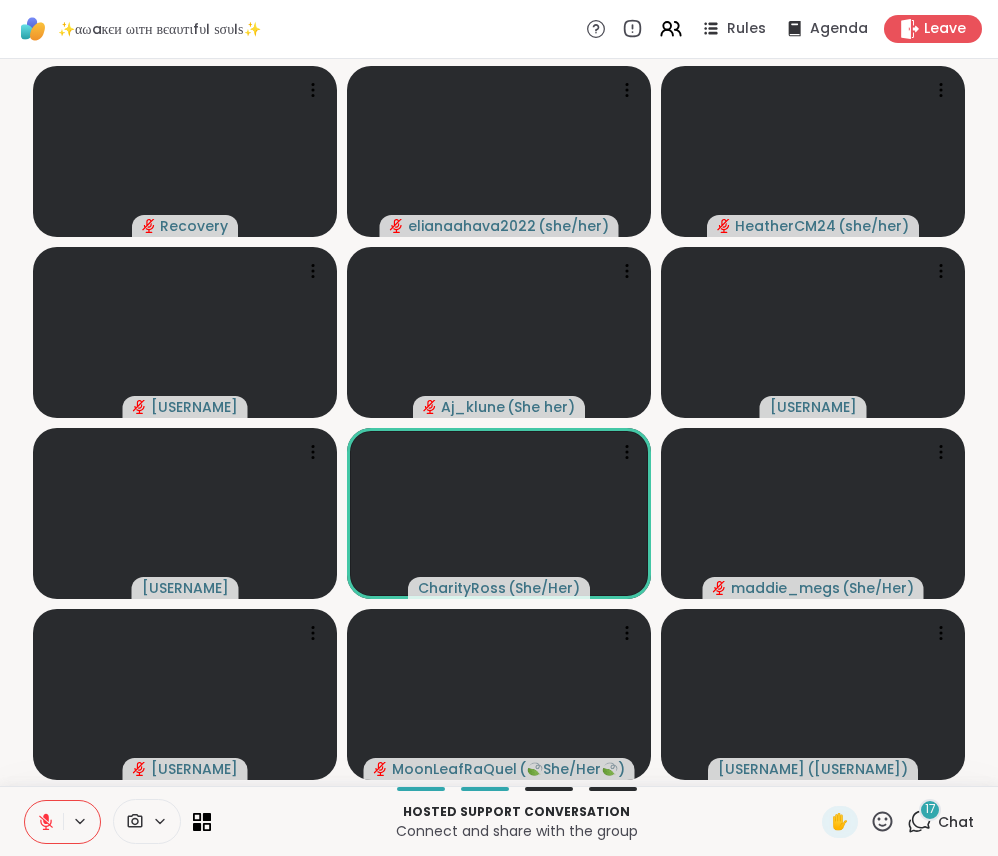 click at bounding box center [44, 822] 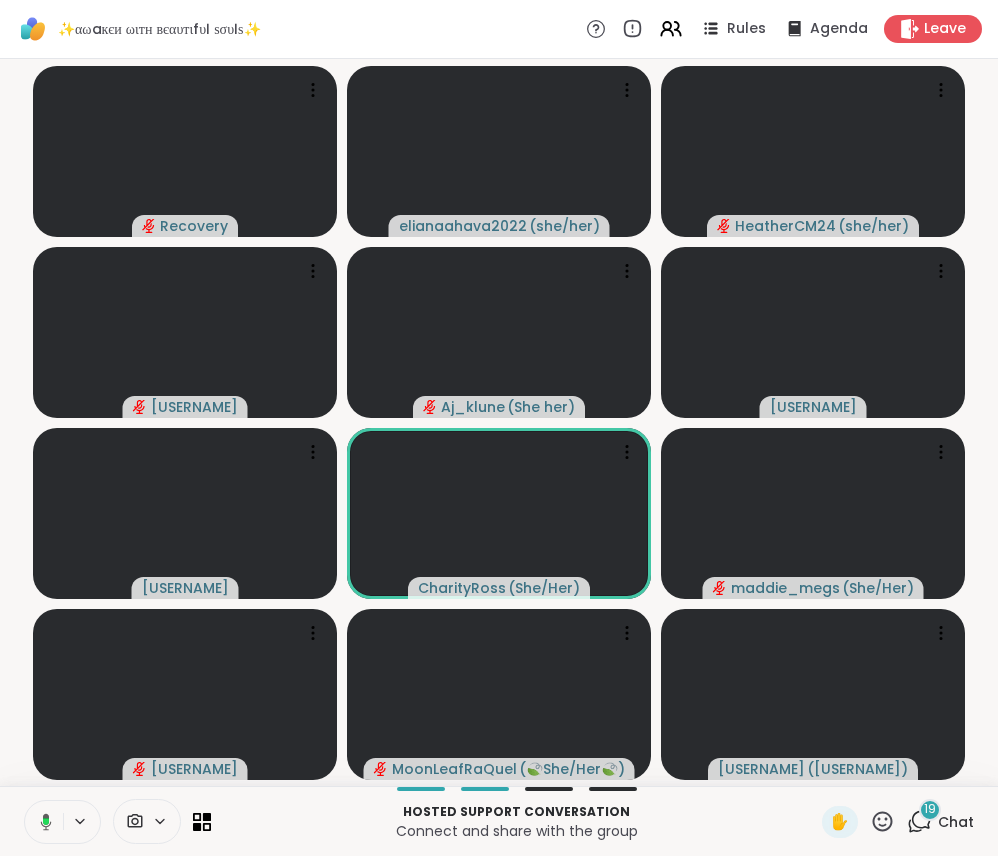 click at bounding box center (42, 822) 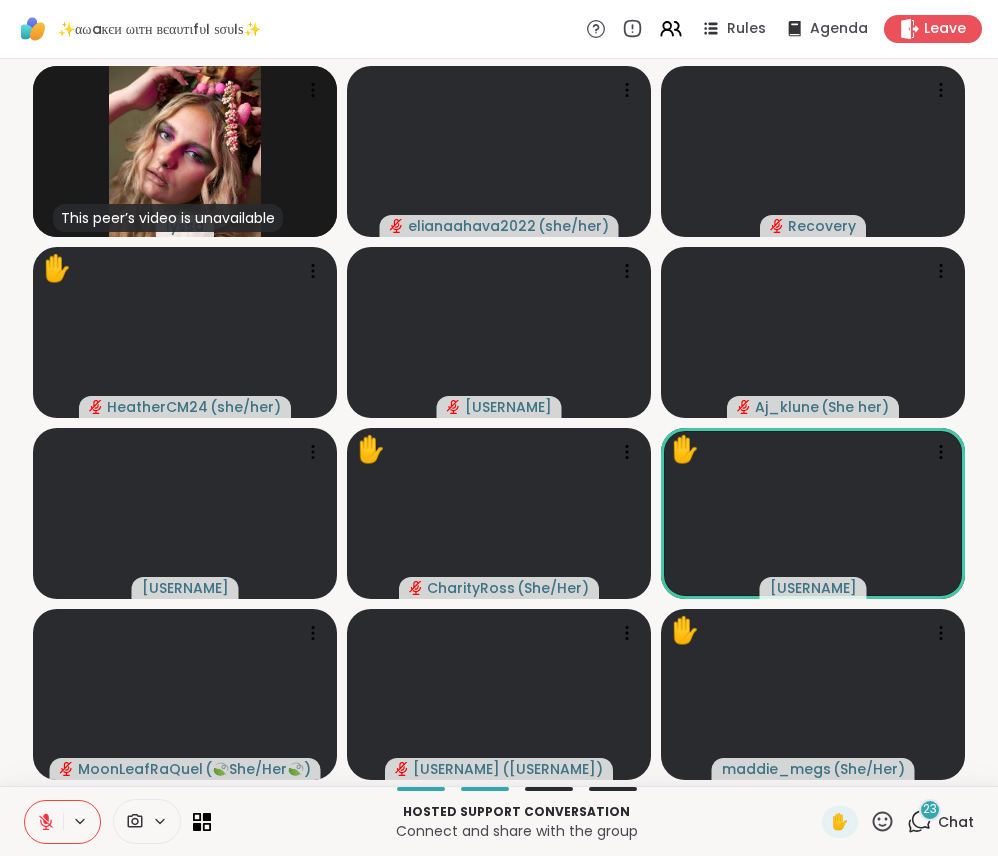 click 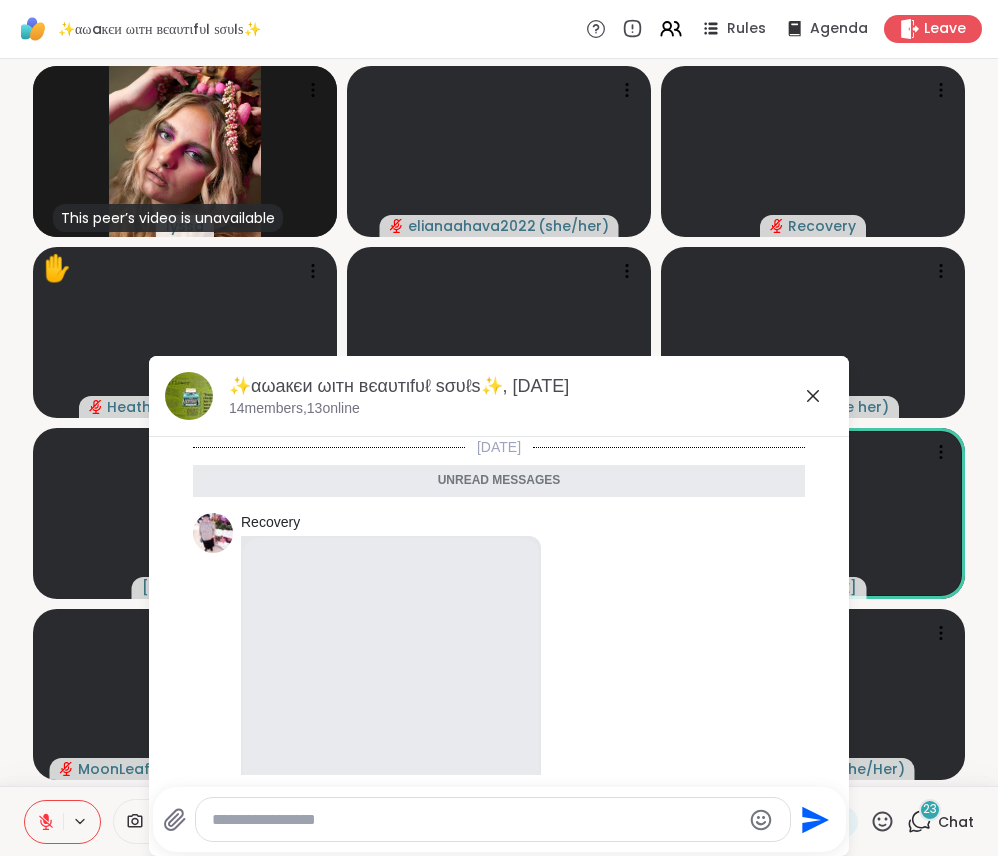 scroll, scrollTop: 5957, scrollLeft: 0, axis: vertical 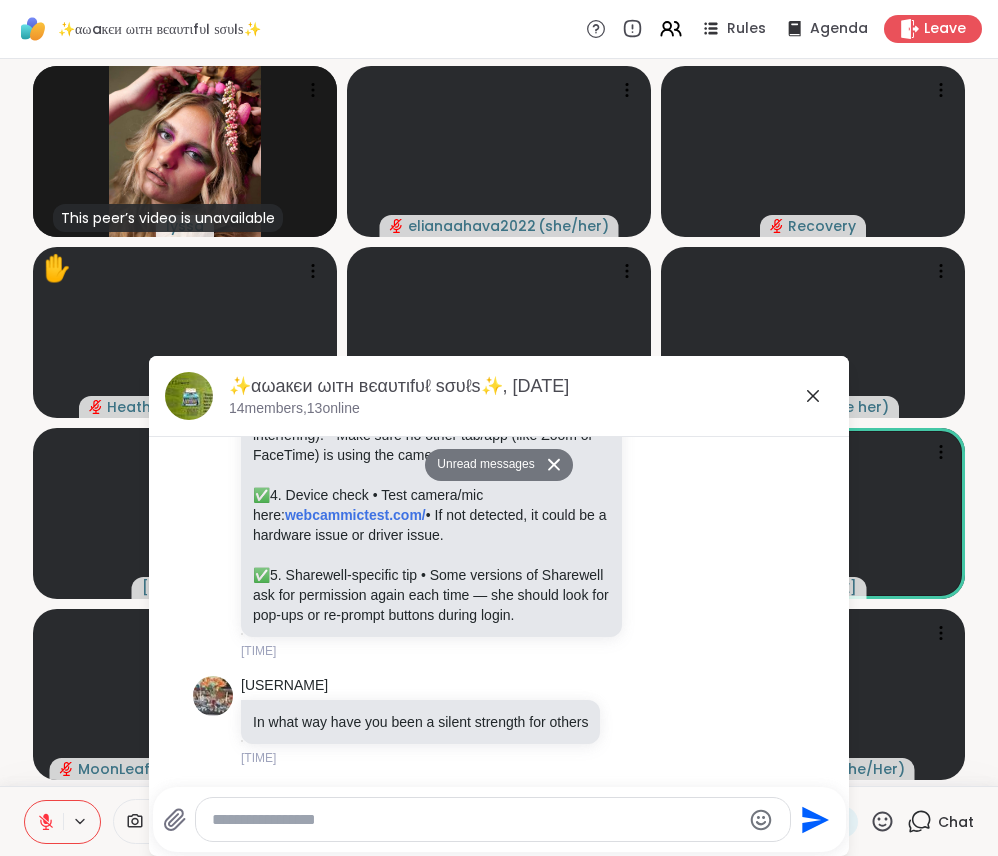 click at bounding box center [476, 820] 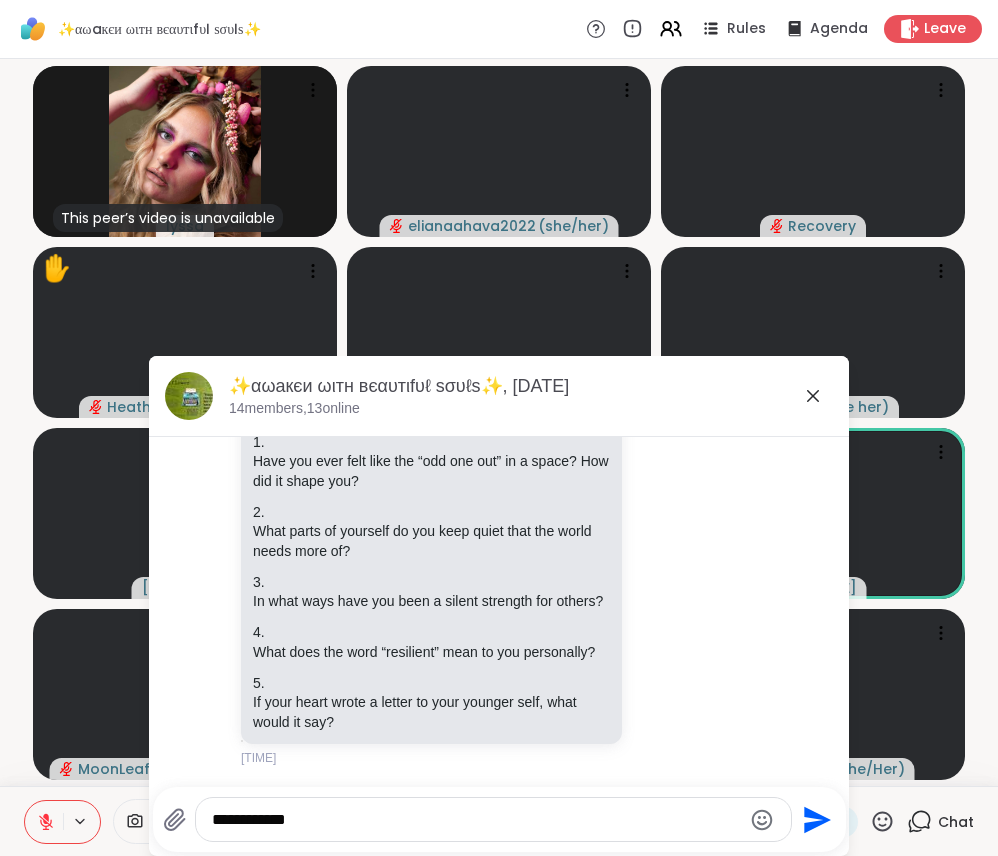 scroll, scrollTop: 6273, scrollLeft: 0, axis: vertical 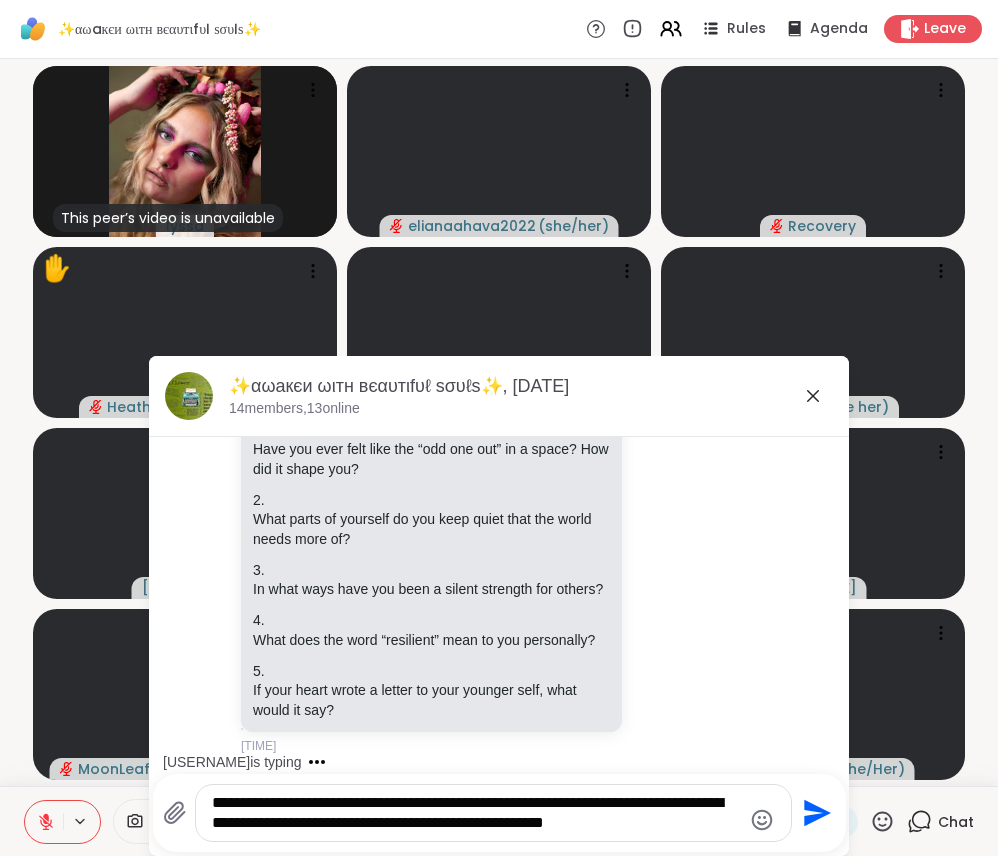 type on "**********" 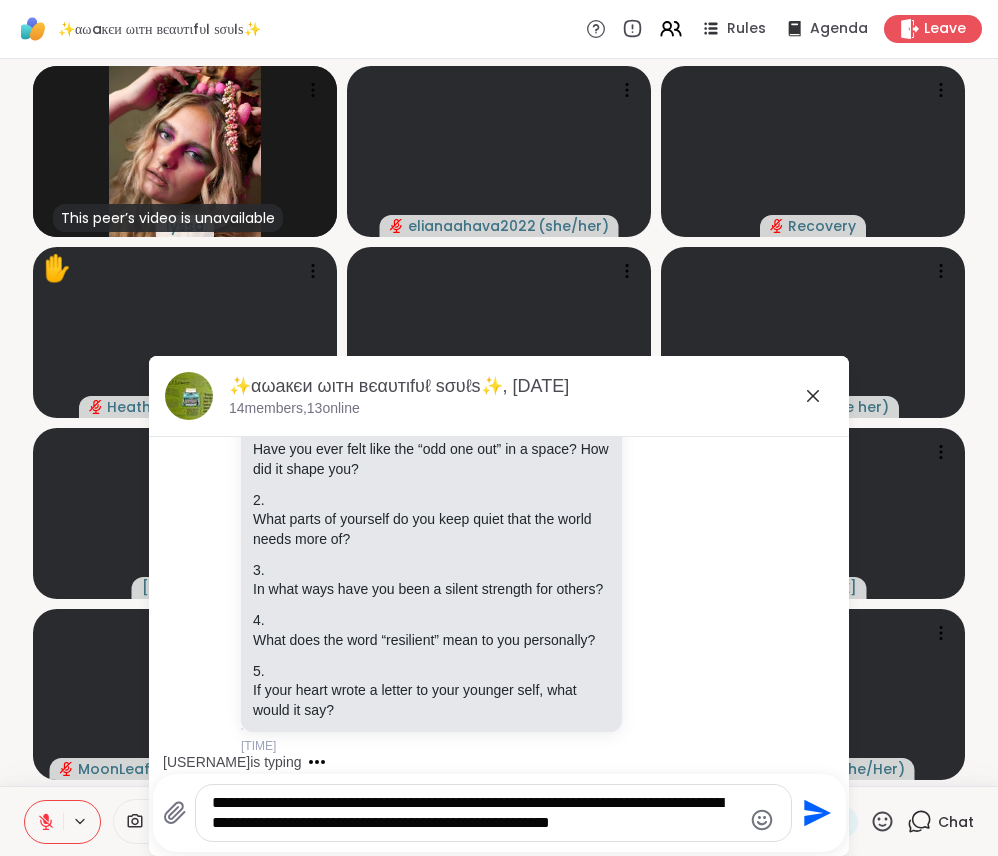 type 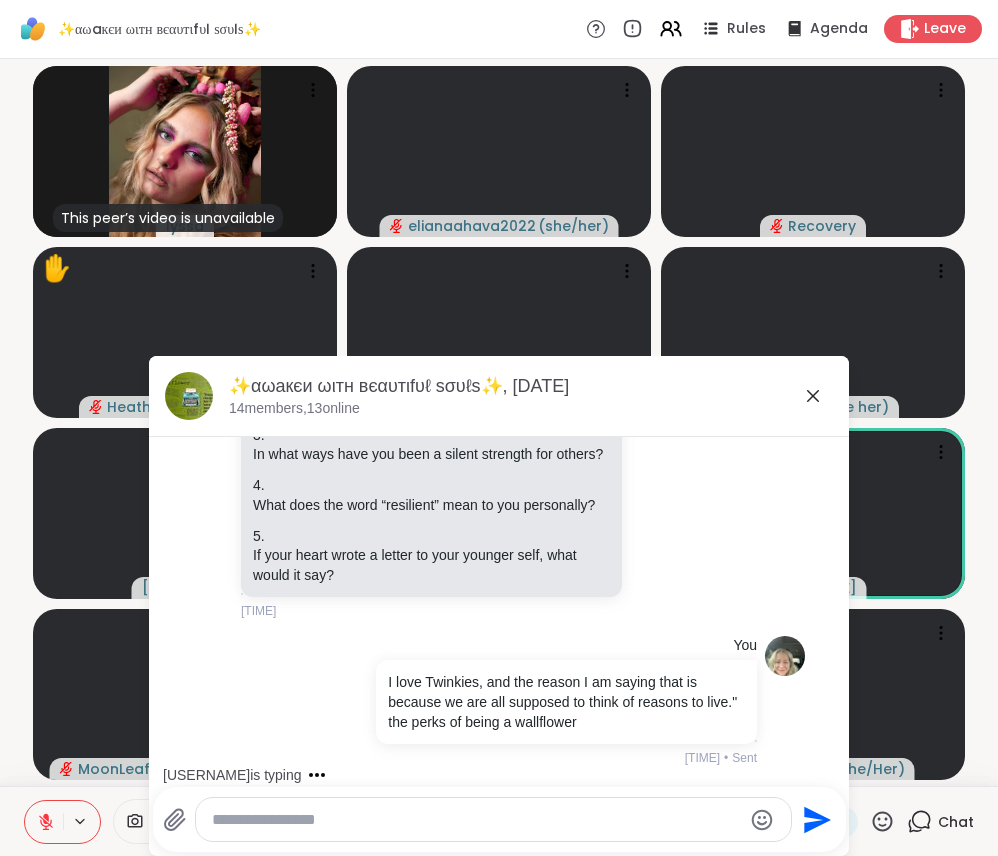 scroll, scrollTop: 6525, scrollLeft: 0, axis: vertical 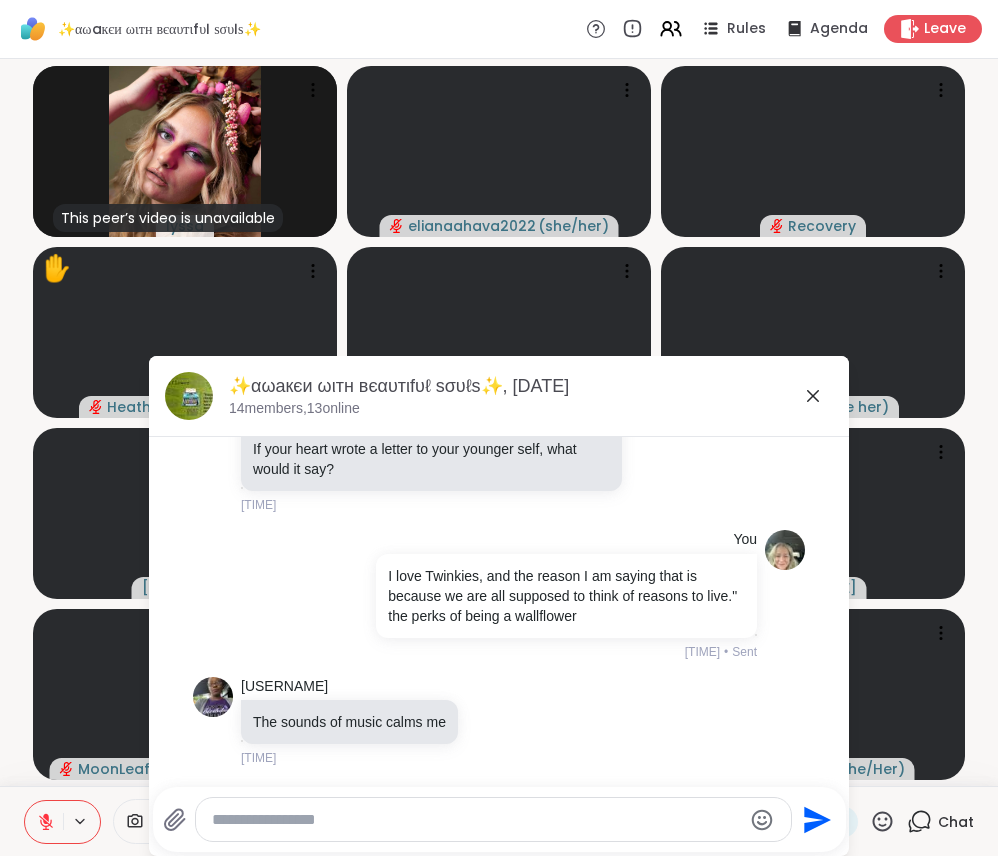 click 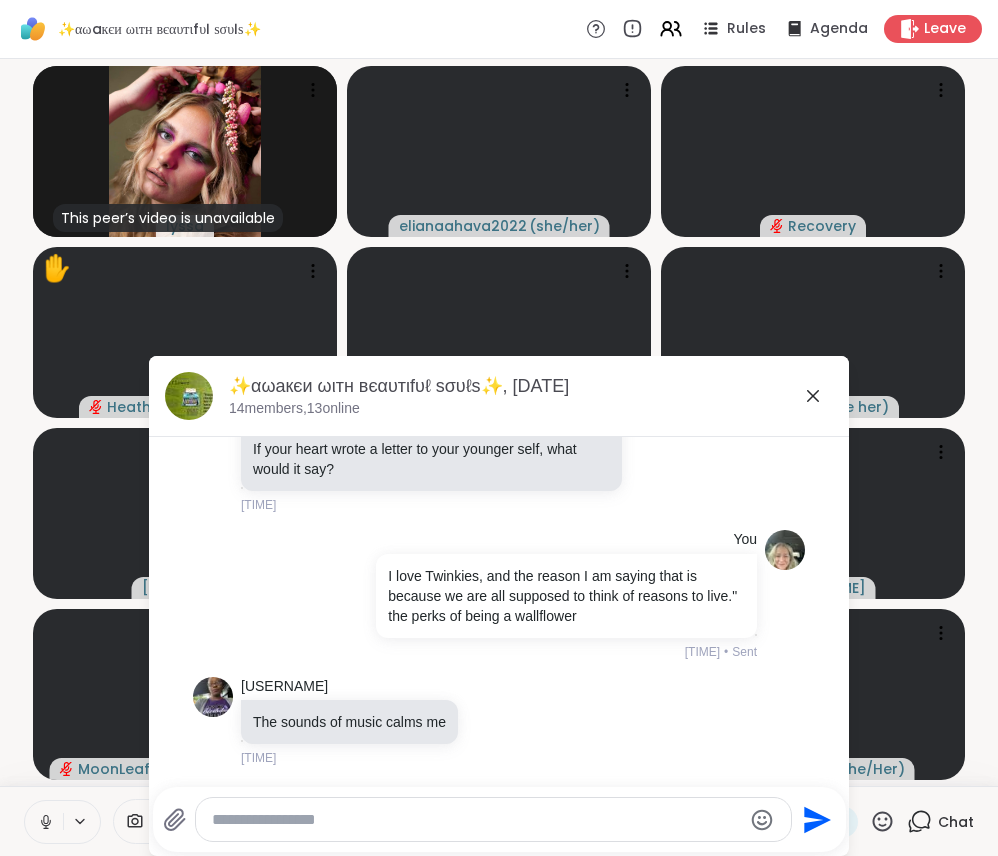 click on "This peer’s video is unavailable [USERNAME] [USERNAME] ( she/her ) Recovery ✋ [USERNAME] ( she/her ) [USERNAME] [USERNAME] ( She her ) [USERNAME] ✋ Unstable connection [USERNAME] ( She/Her ) ✋ [USERNAME] MoonLeafRaQuel ( 🍃She/Her🍃 ) ✋ [USERNAME] ( Noone ) ✋ [USERNAME] ( She/Her ) ✨αωaкєи ωιтн вєαυтιfυℓ ѕσυℓѕ✨, [DATE] [NUMBER] members, [NUMBER] online Today Recovery YouTube Start Your Day Calm & Clear | Just 10 Minutes to Center Your Mind | Everyday Magic Start your start your day calm and centered in just 10 minutes with this grounding morning meditation designed to bring clarity, ease, and mindful energy to your entire... youtu.be/66lX4AWiZ0Q?si=waTcJ6L4jFD-UpUf 1 1 [TIME] • Edited Recovery YouTube Music therapy 🌿Soothes the nervous system and refreshes the soul, relaxing #1 🌿 Music Therapy: Soothes the Nervous System and Refreshes the Soul, Relaxing #1 🌿Immerse yourself in the healing power of music designed to calm the mind a... youtu.be/USCPeyB3zbw?si=8MxHB3QtFdKT1rGw" at bounding box center [499, 422] 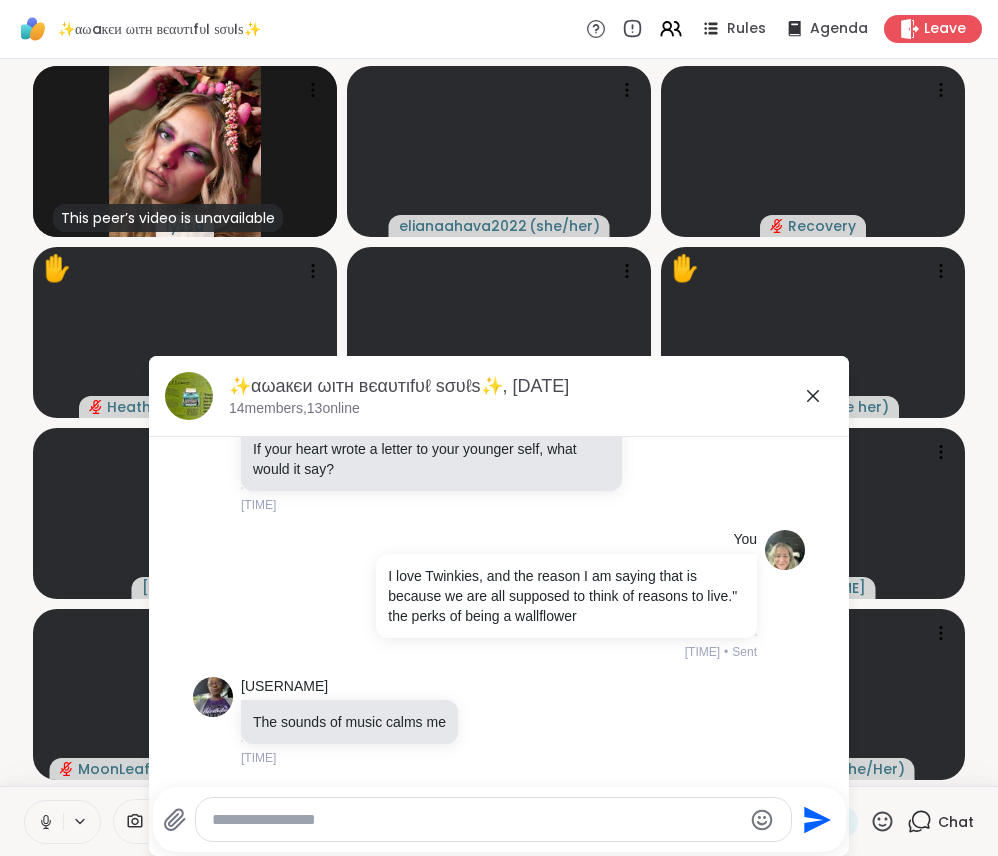click 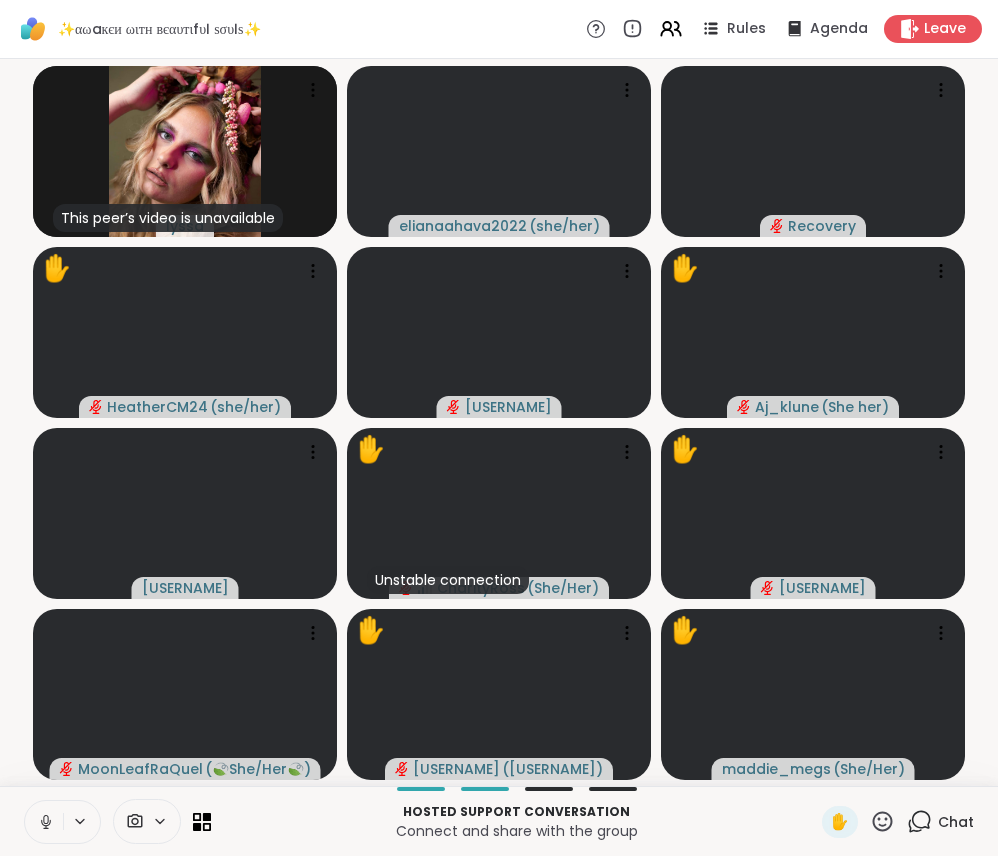 click 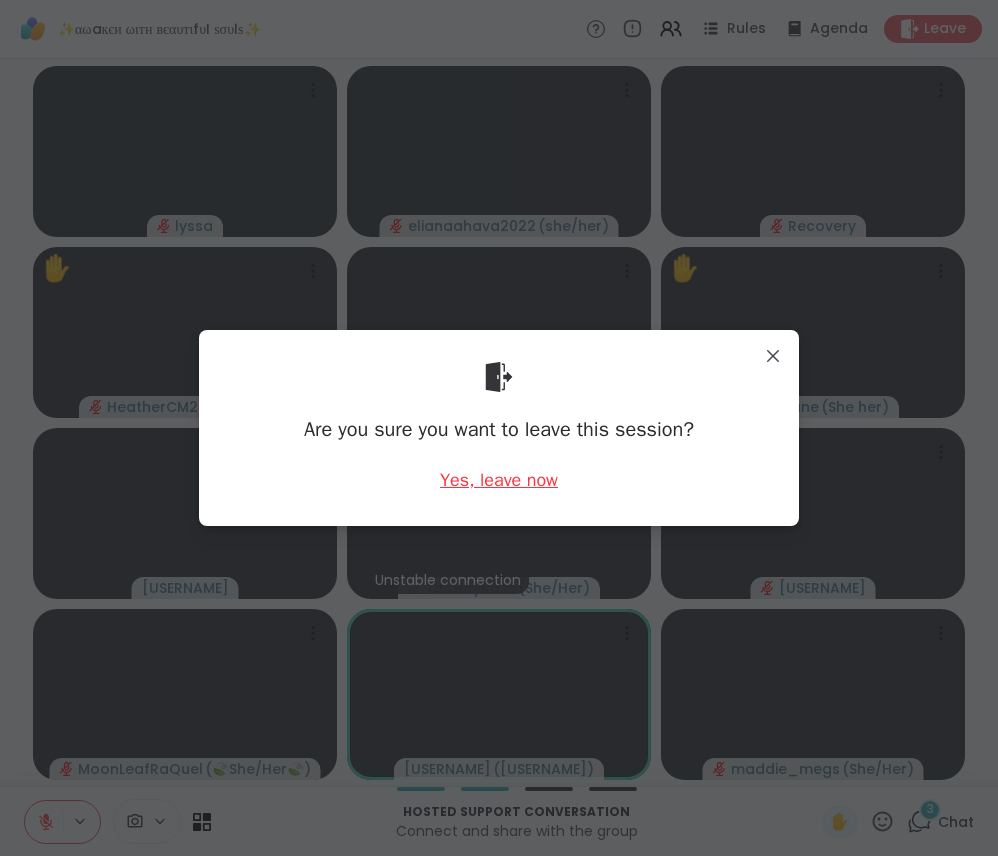 click on "Yes, leave now" at bounding box center (499, 480) 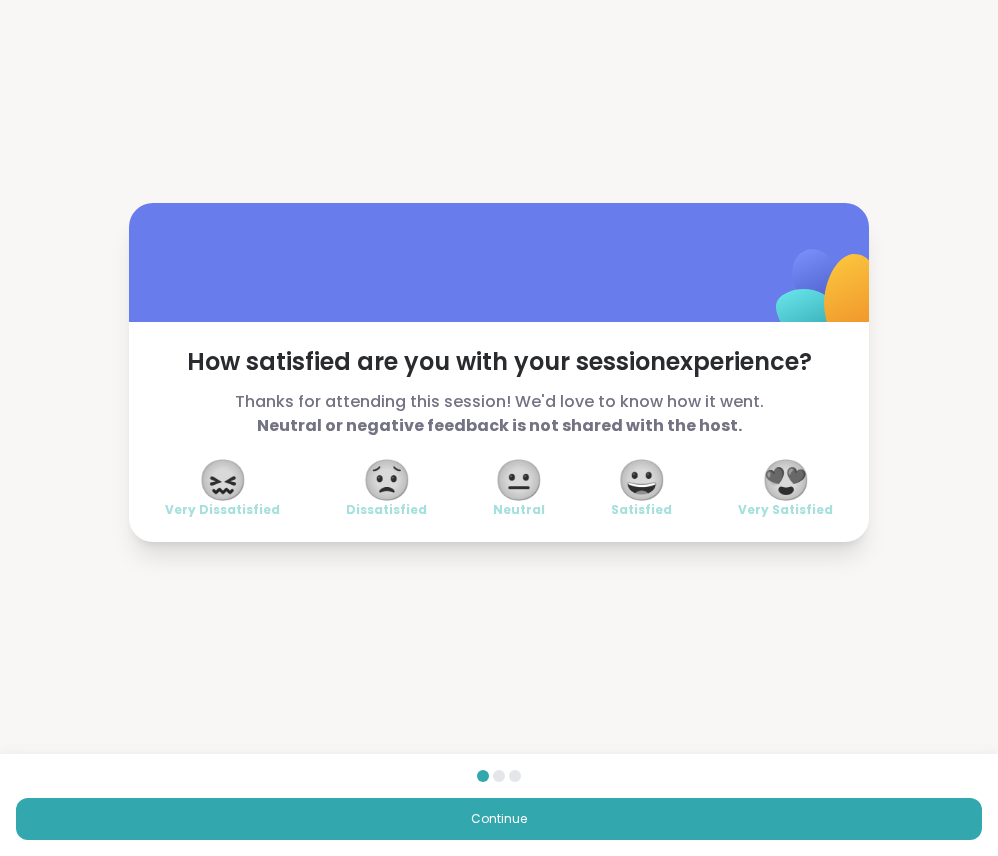 click on "😍" at bounding box center (786, 480) 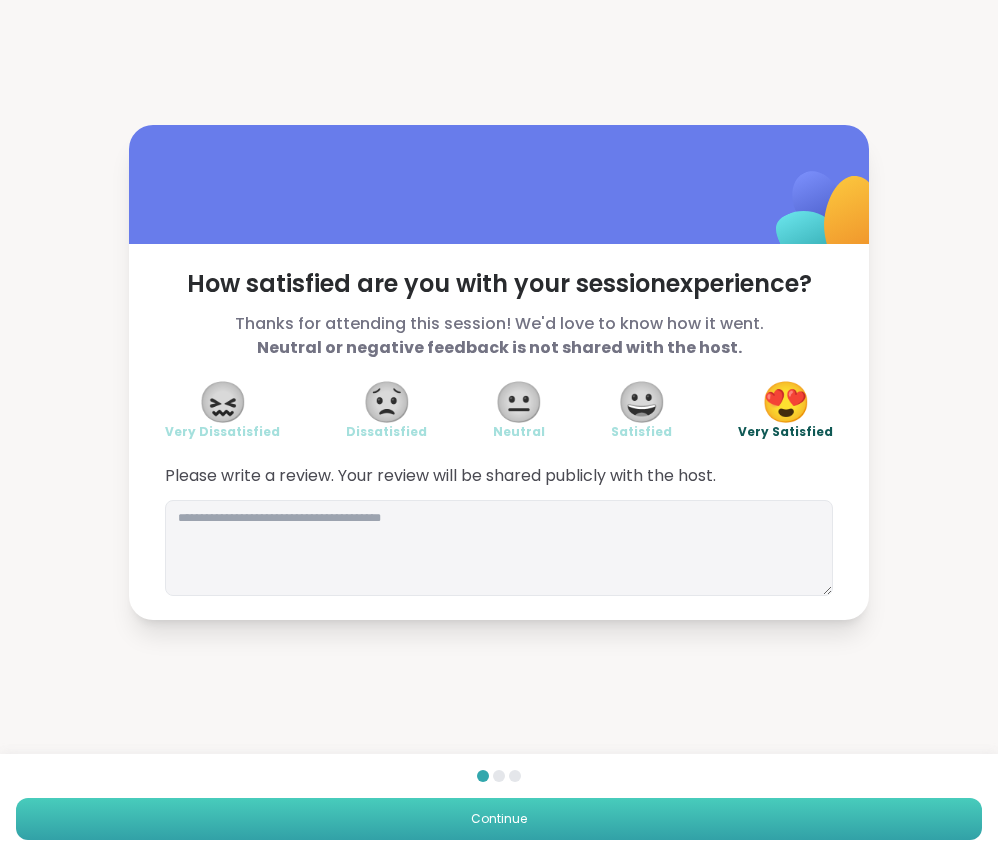 click on "Continue" at bounding box center (499, 819) 